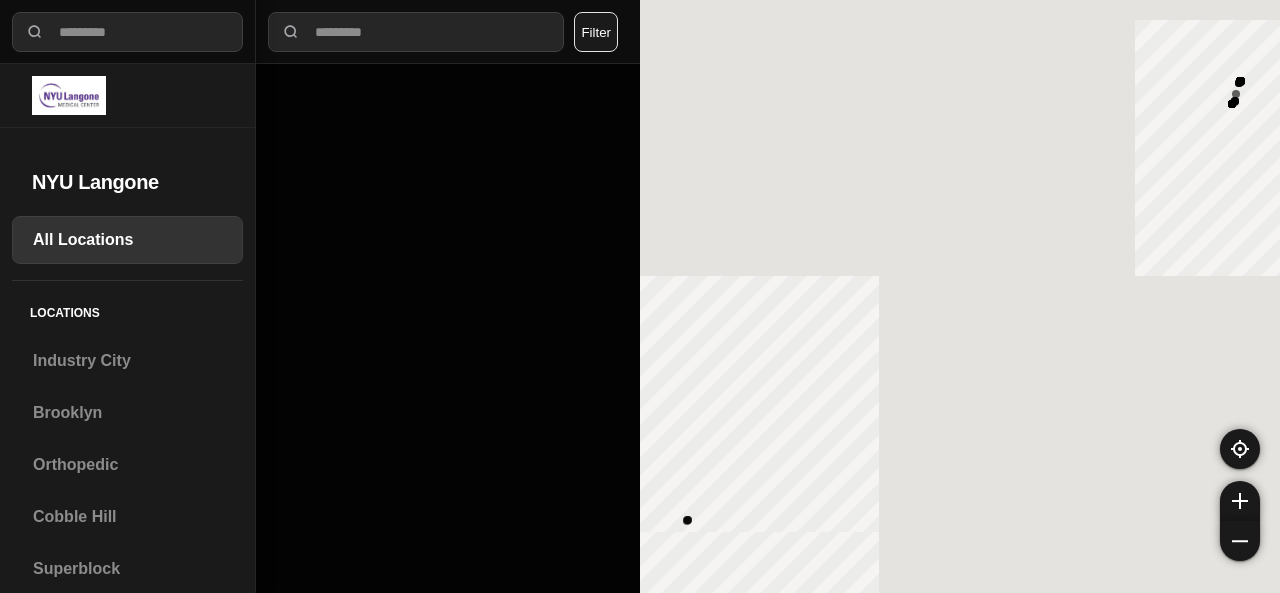 scroll, scrollTop: 0, scrollLeft: 0, axis: both 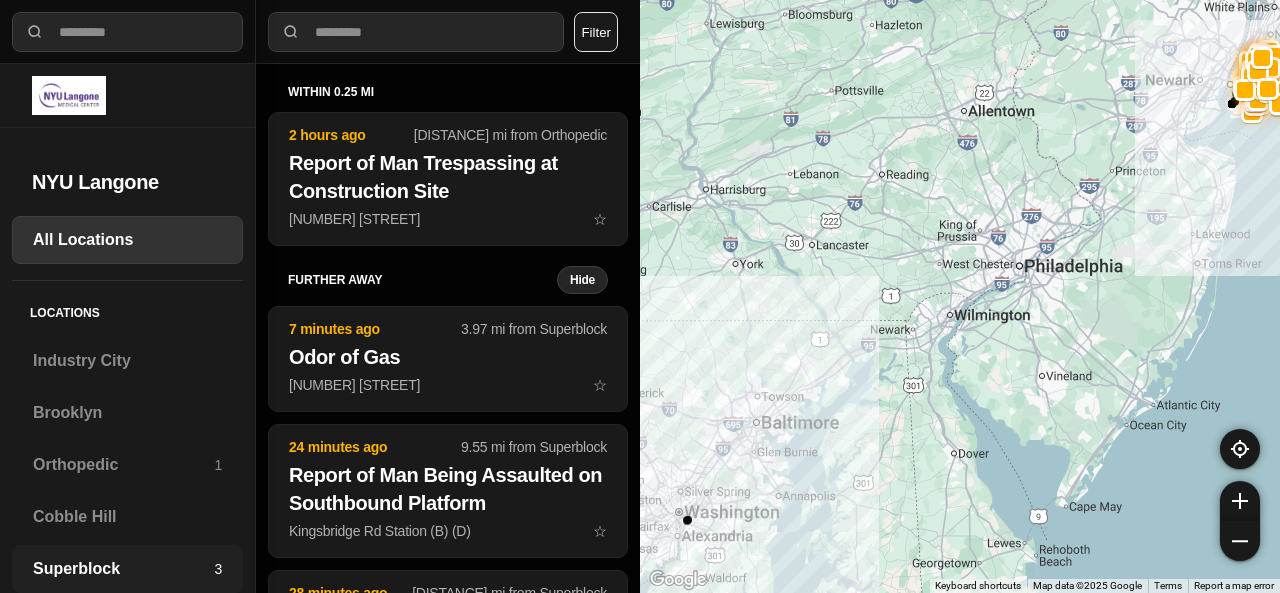 click on "Superblock" at bounding box center (123, 569) 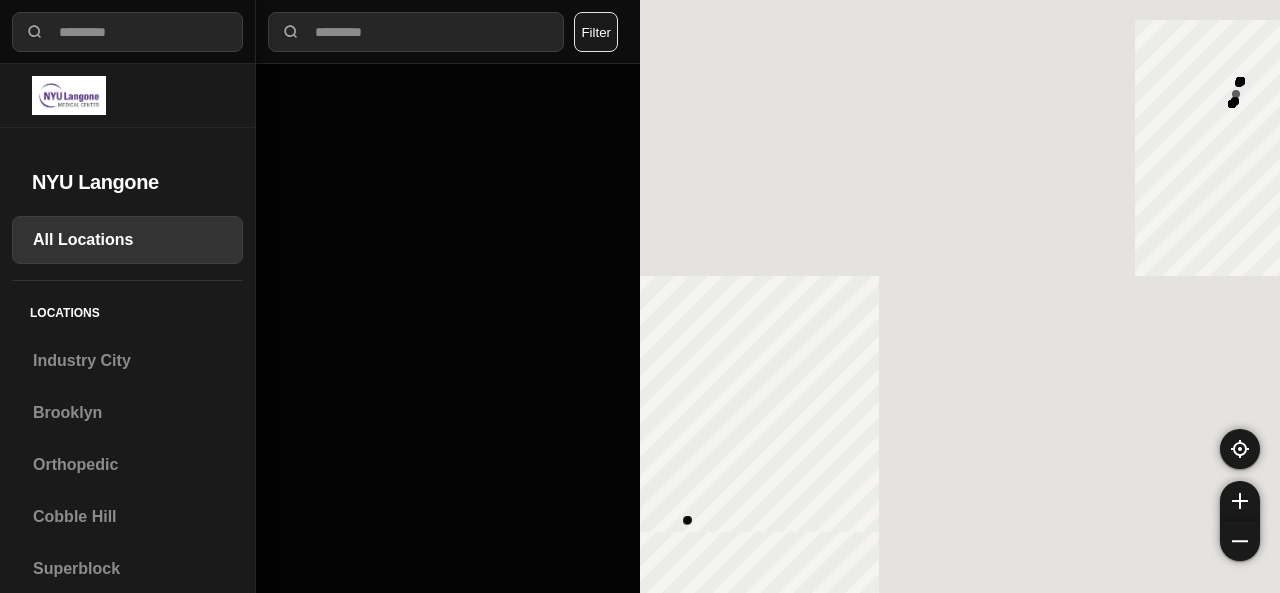 scroll, scrollTop: 0, scrollLeft: 0, axis: both 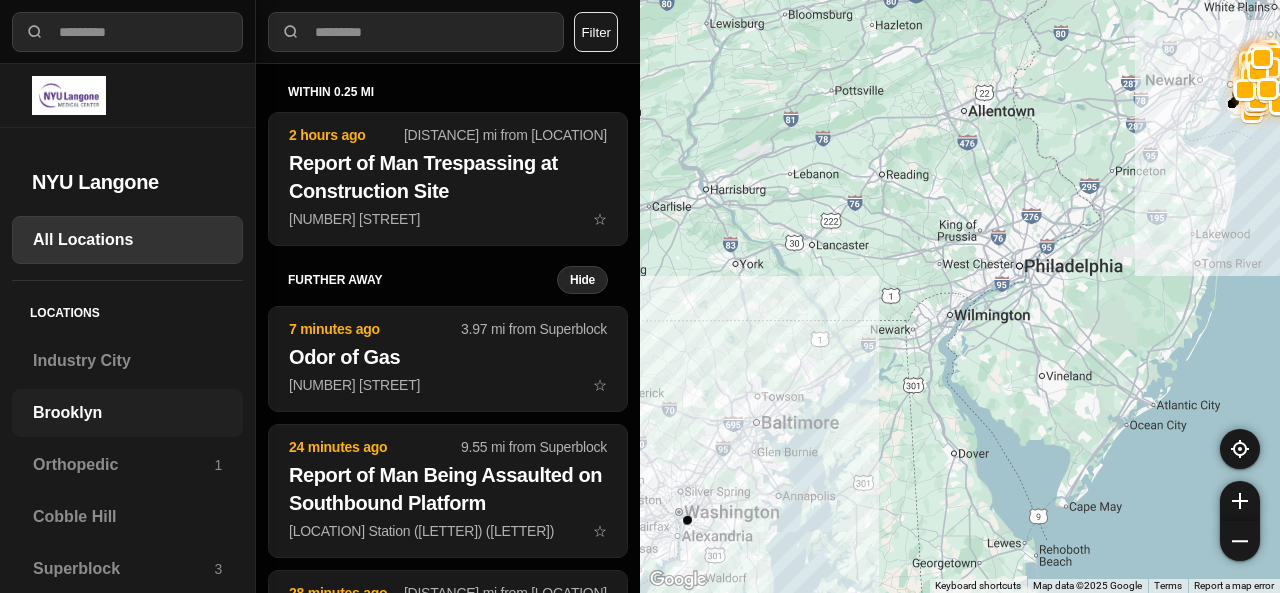 click on "Brooklyn" at bounding box center (127, 413) 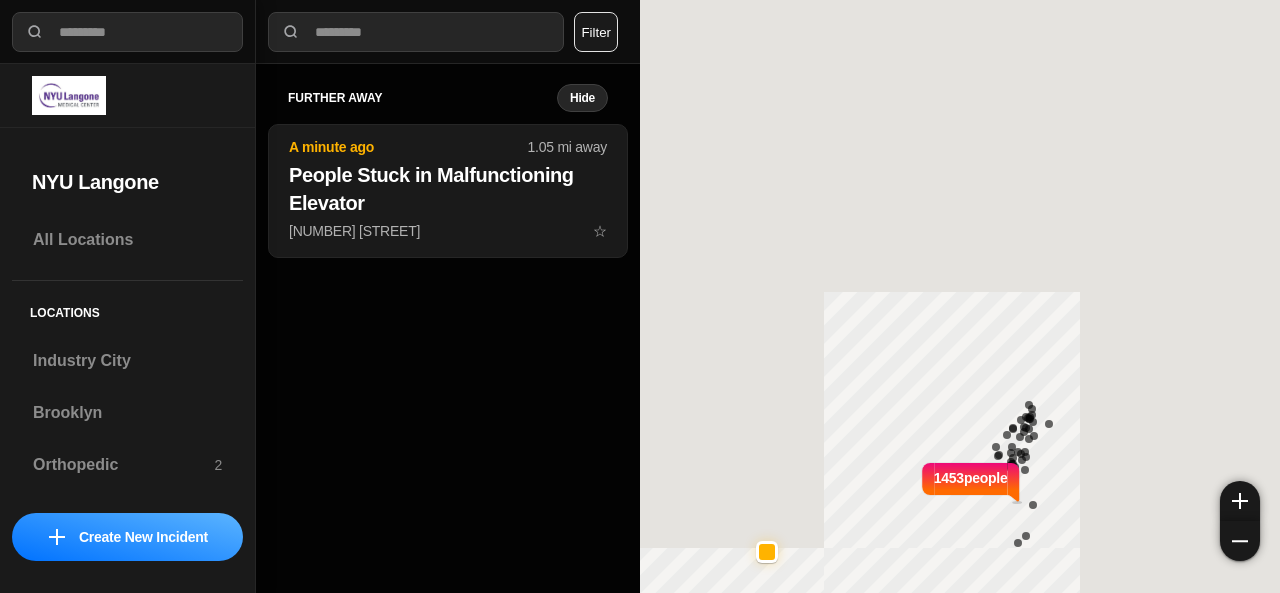 scroll, scrollTop: 0, scrollLeft: 0, axis: both 